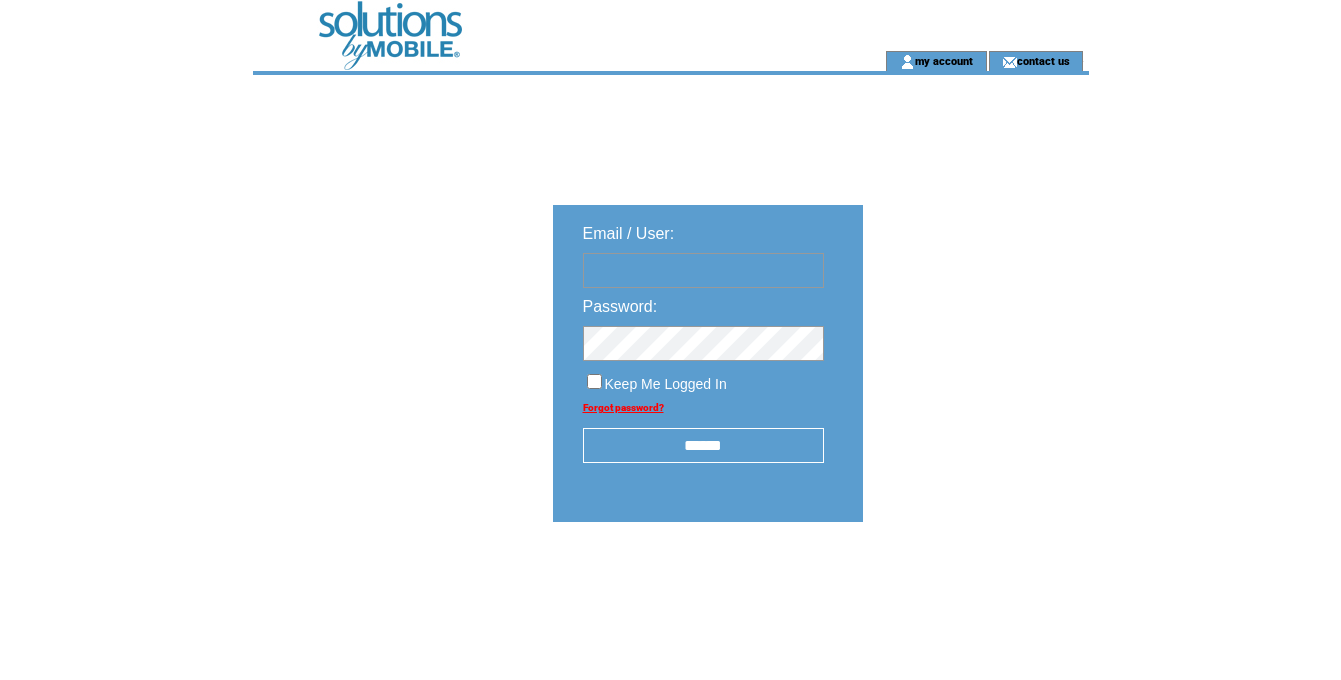 scroll, scrollTop: 0, scrollLeft: 0, axis: both 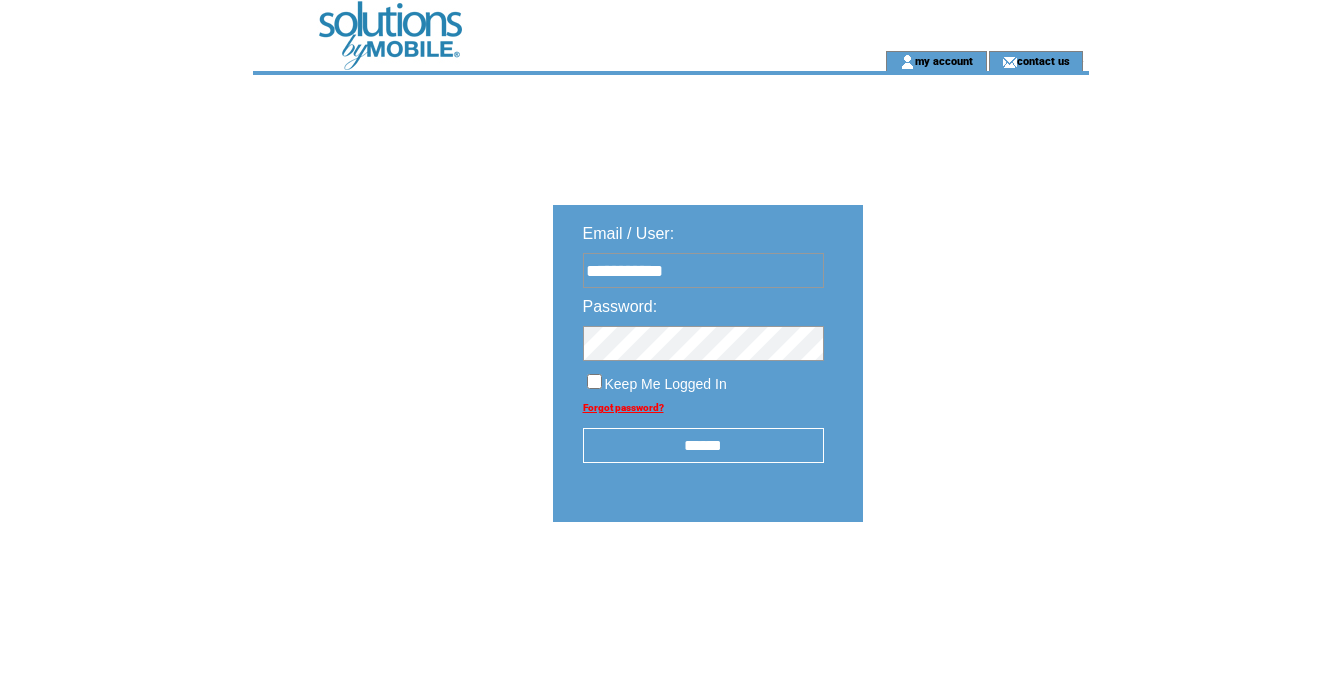click on "******" at bounding box center (703, 445) 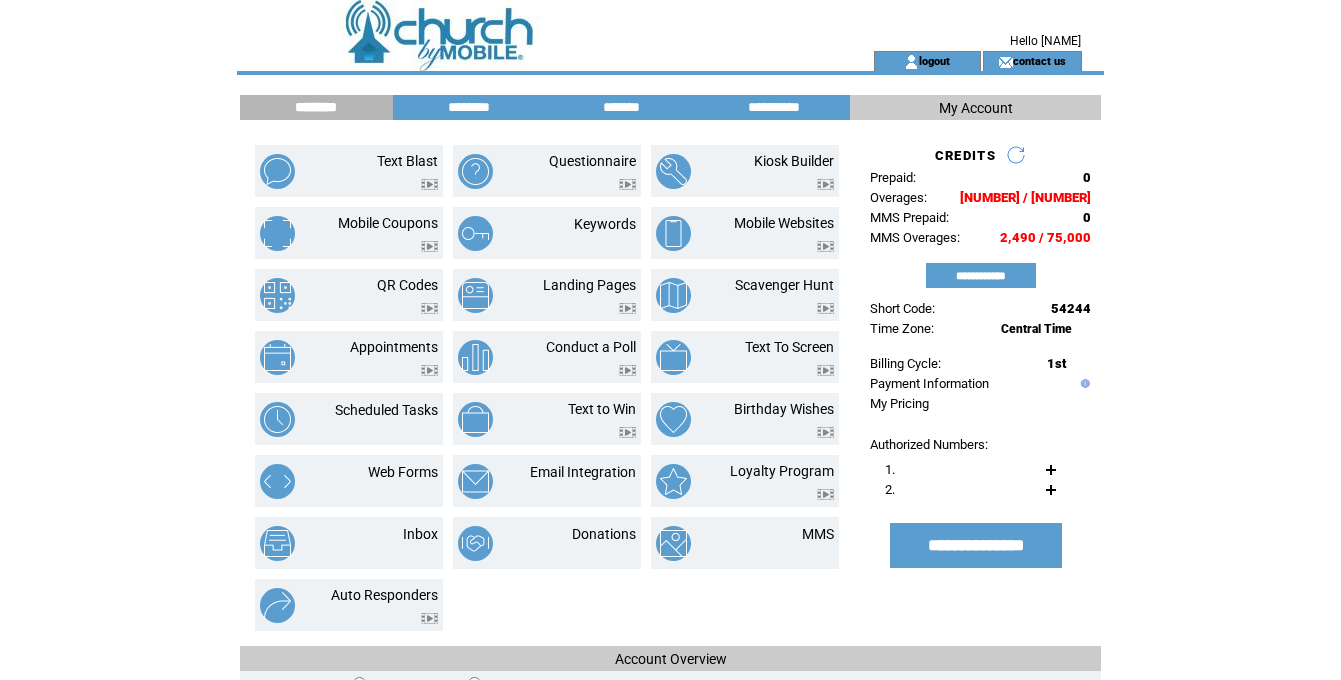 scroll, scrollTop: 0, scrollLeft: 0, axis: both 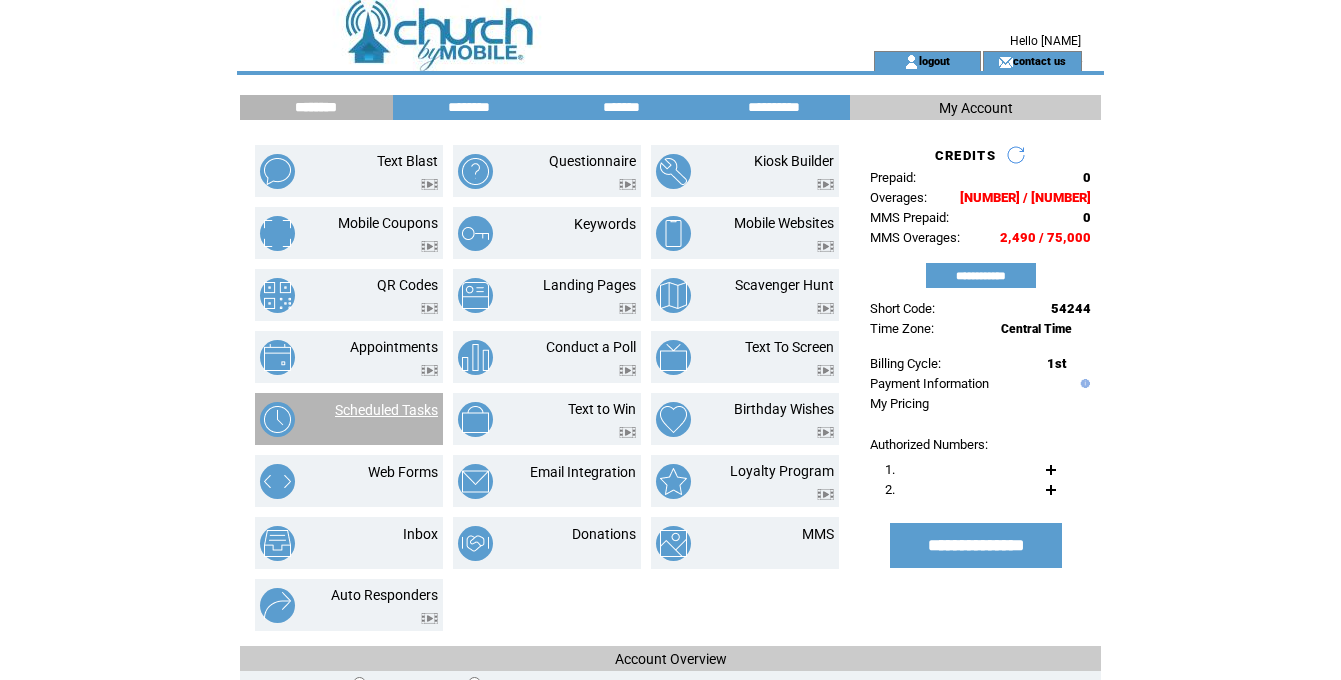 drag, startPoint x: 487, startPoint y: 106, endPoint x: 416, endPoint y: 414, distance: 316.0775 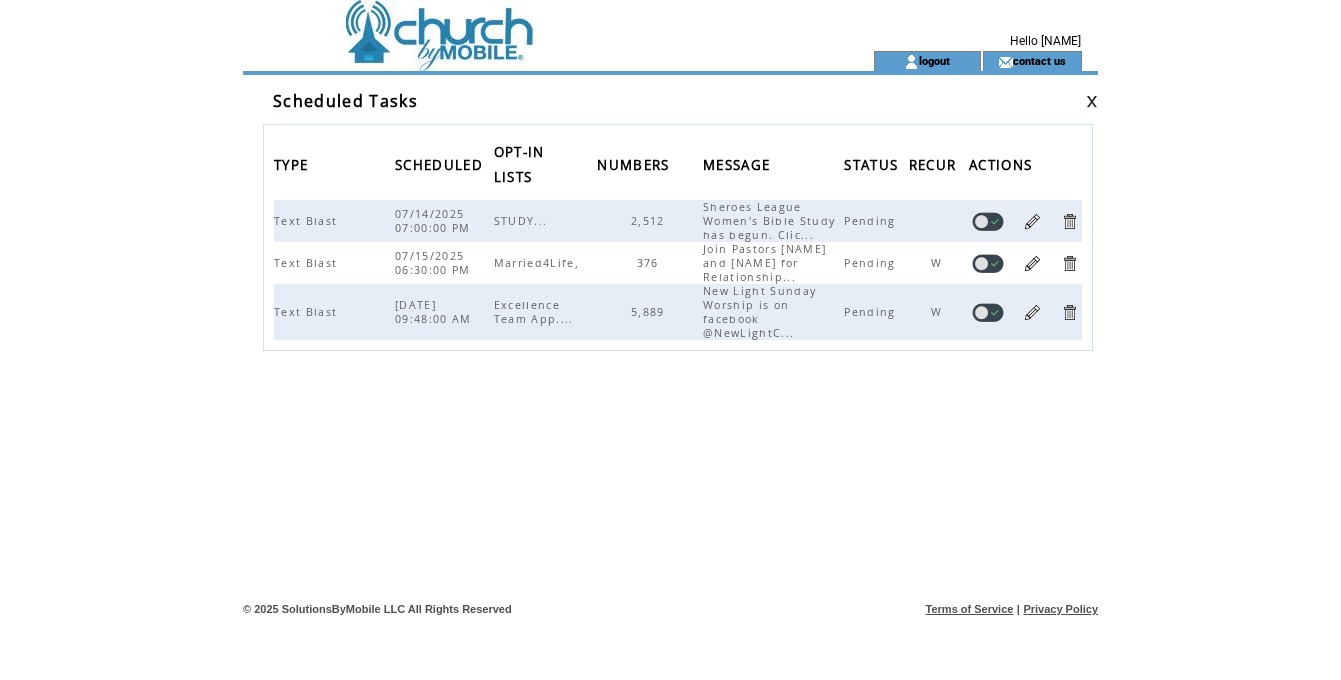 scroll, scrollTop: 0, scrollLeft: 0, axis: both 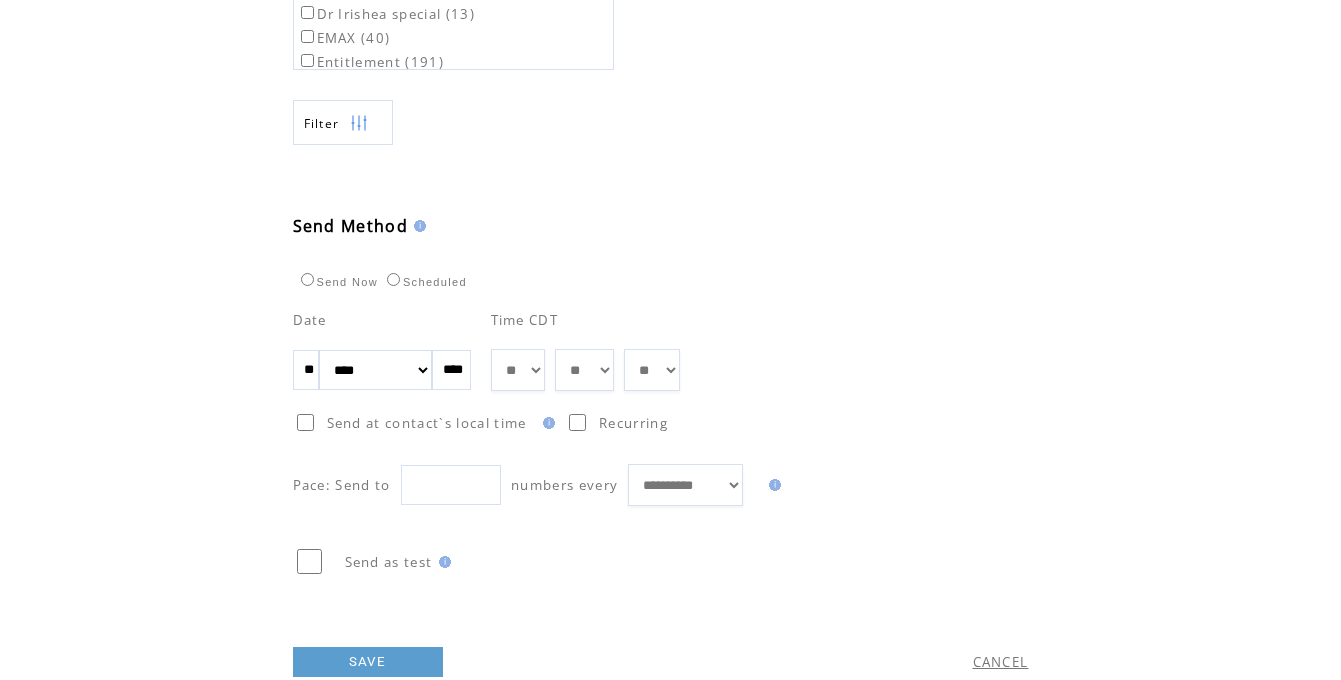 click on "** 	 ** 	 ** 	 ** 	 ** 	 ** 	 ** 	 ** 	 ** 	 ** 	 ** 	 ** 	 **" at bounding box center (518, 370) 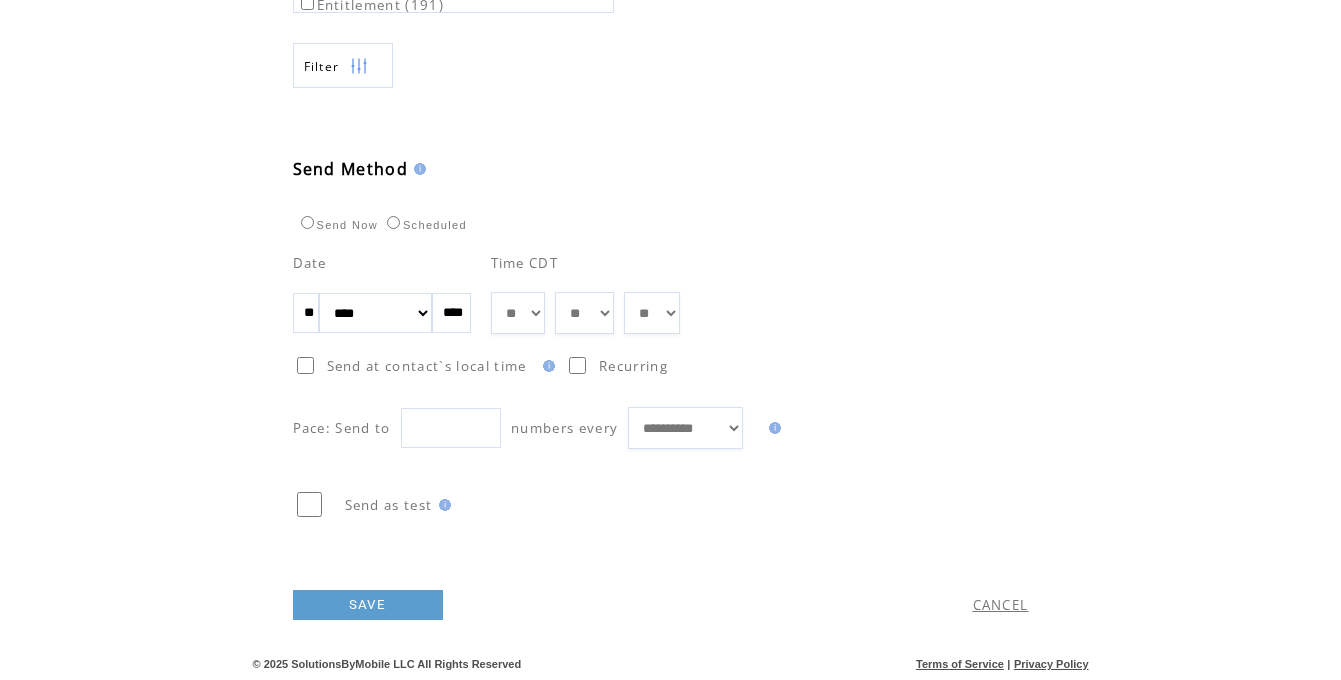 click on "SAVE" at bounding box center (368, 605) 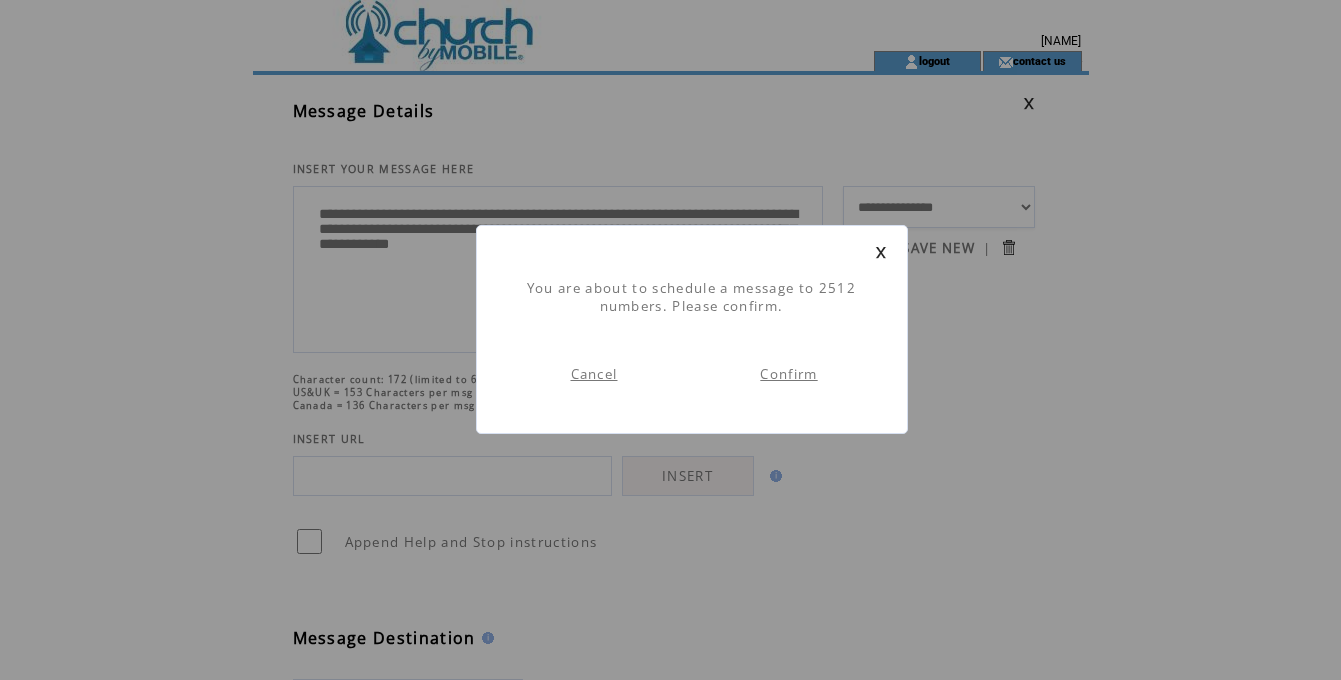 scroll, scrollTop: 1, scrollLeft: 0, axis: vertical 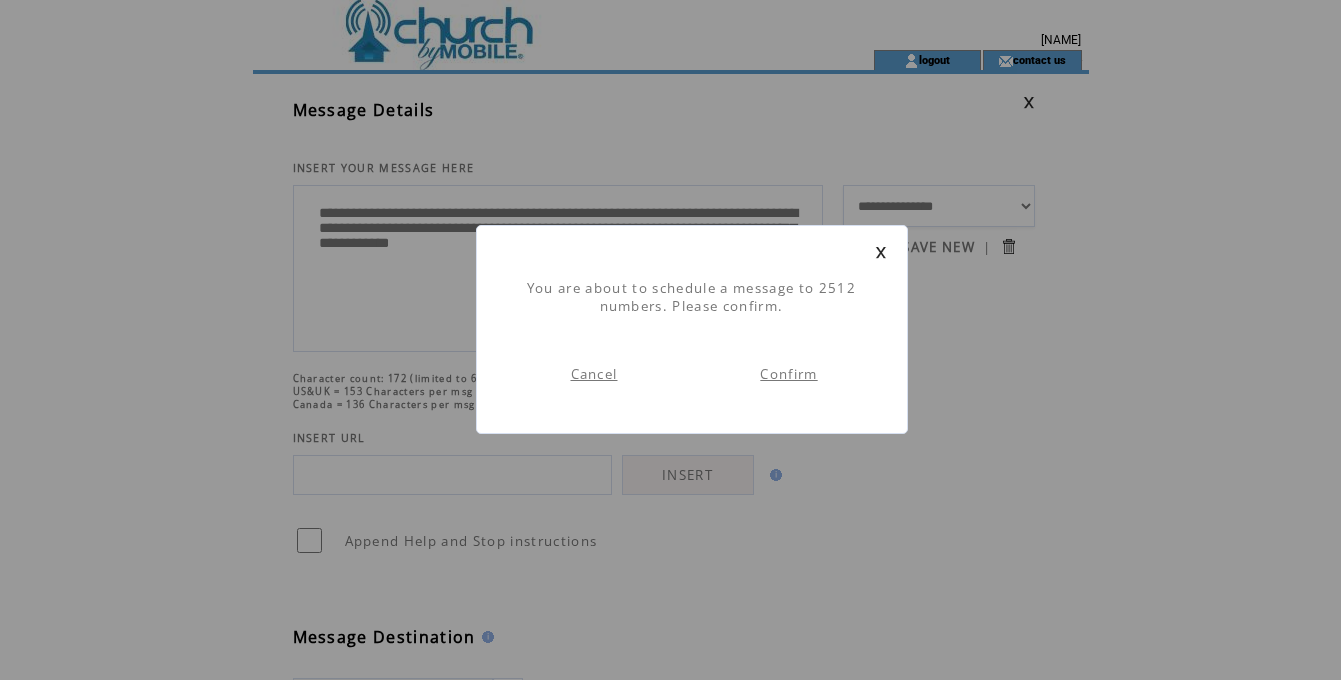 click on "Confirm" at bounding box center [788, 374] 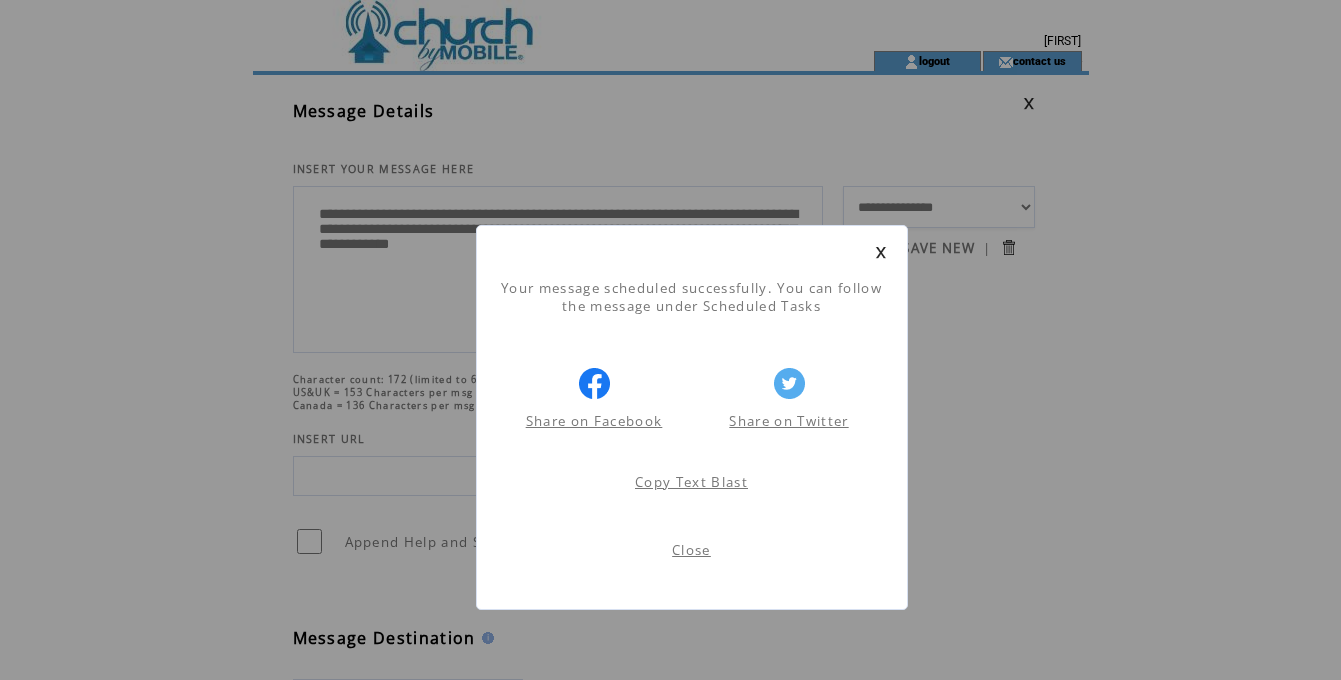 scroll, scrollTop: 1, scrollLeft: 0, axis: vertical 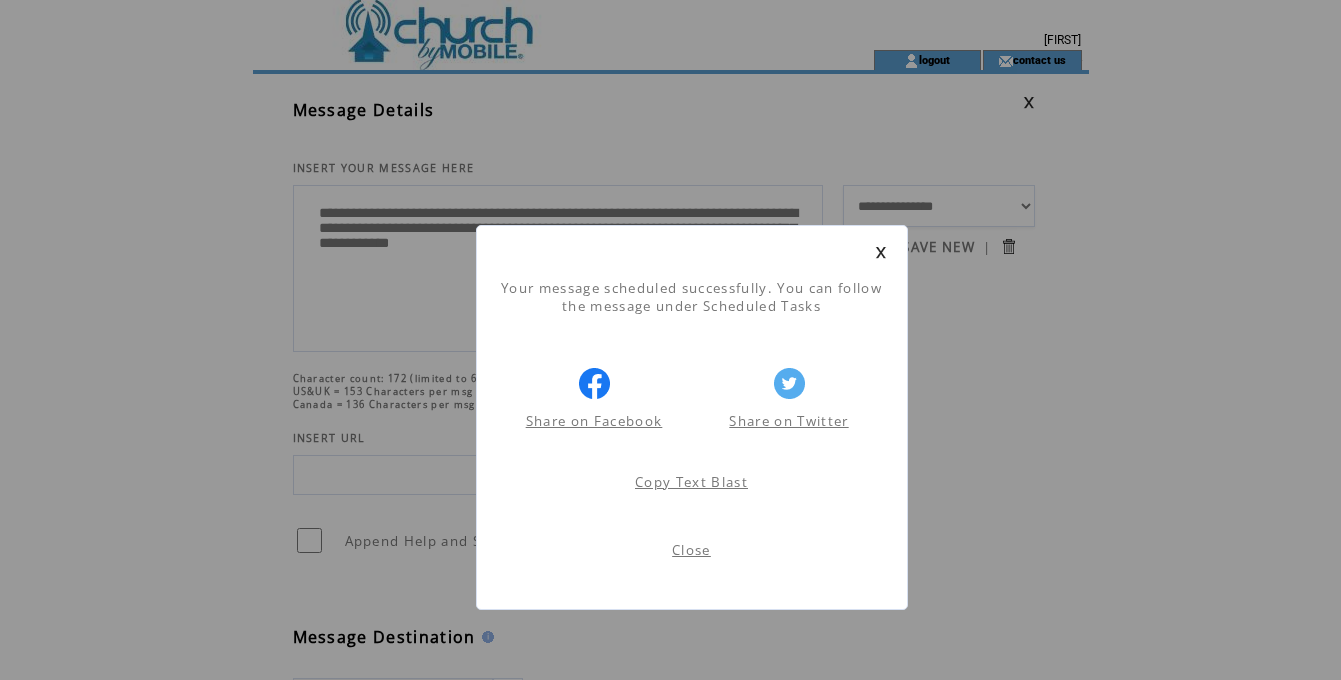 click on "Close" at bounding box center (691, 550) 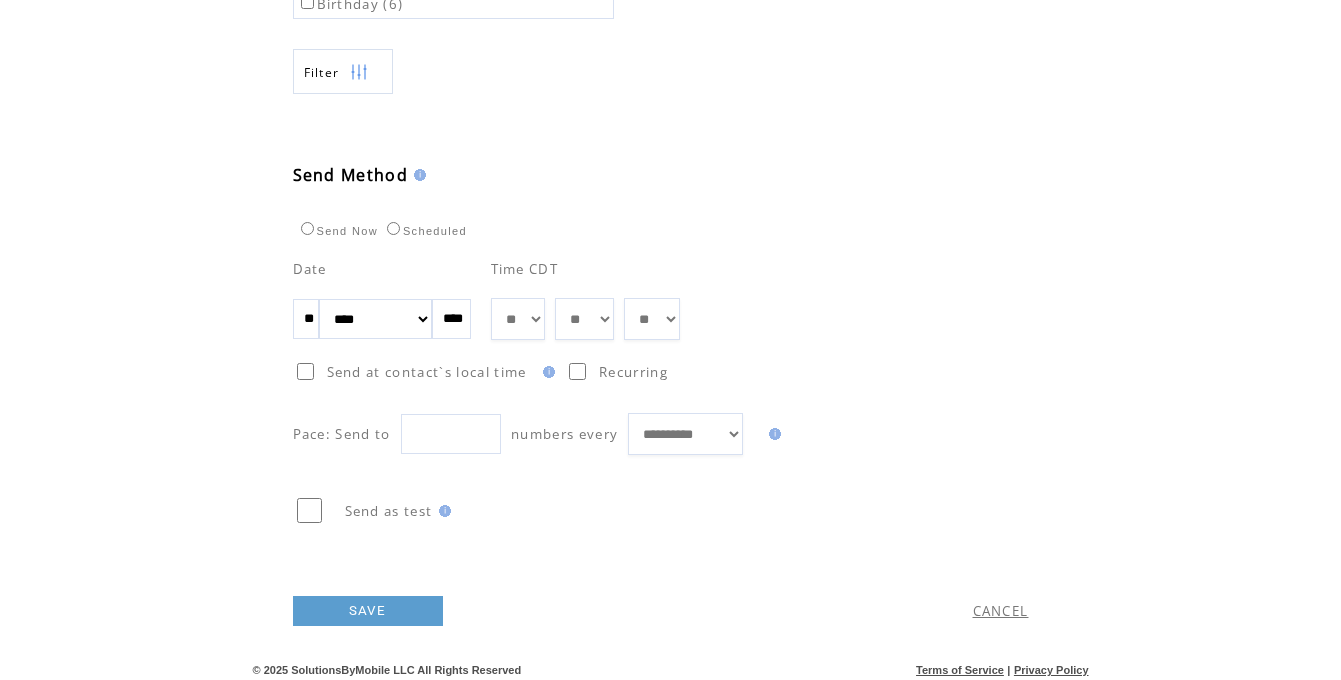 scroll, scrollTop: 976, scrollLeft: 0, axis: vertical 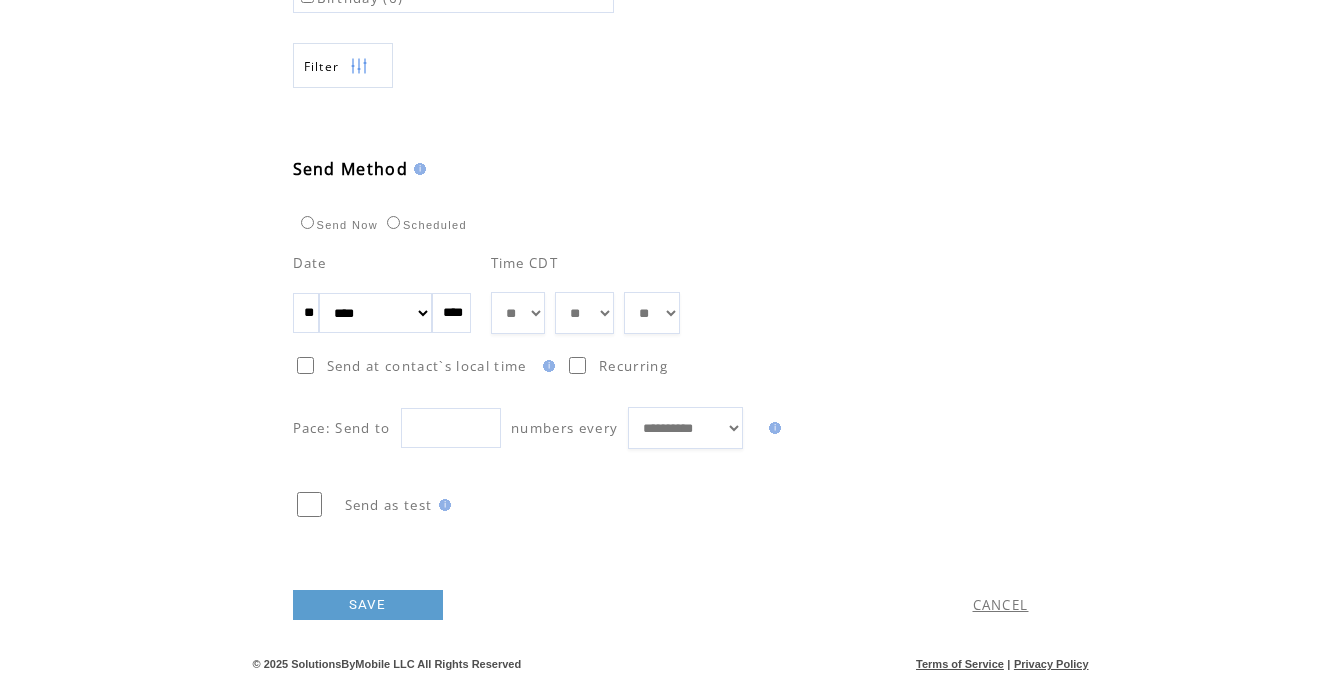 click on "SAVE" at bounding box center (368, 605) 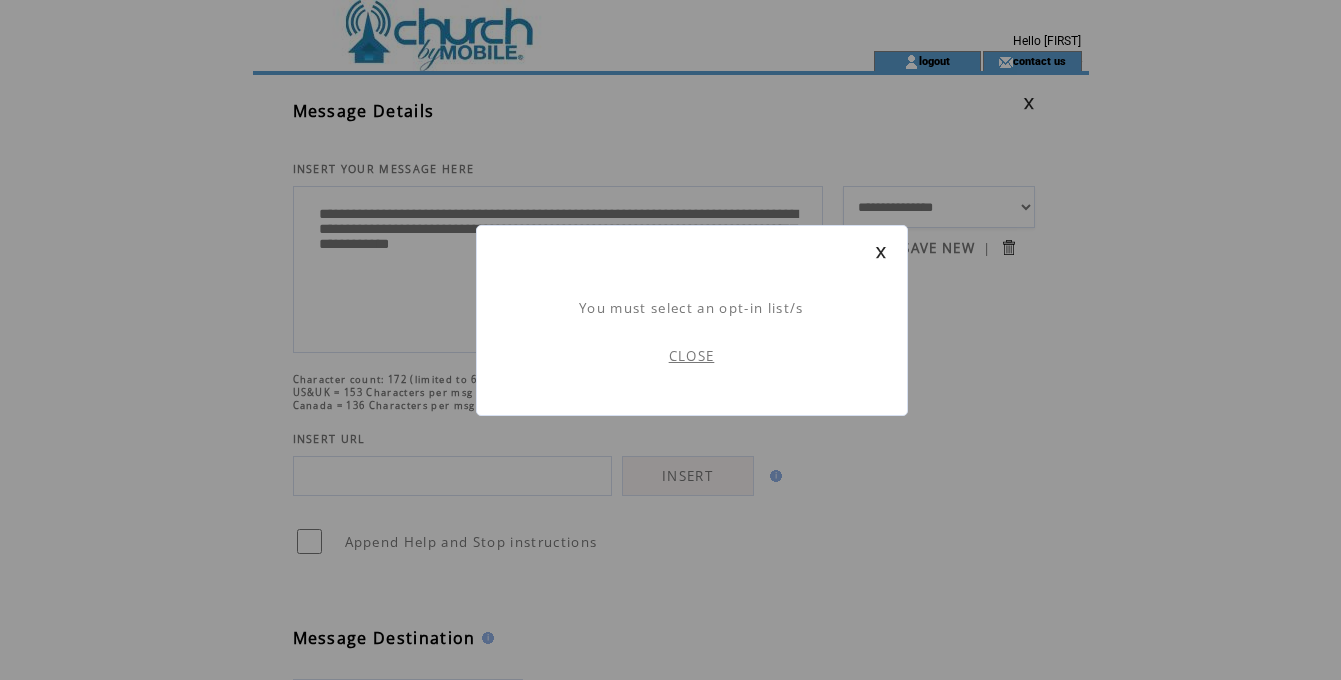 scroll, scrollTop: 1, scrollLeft: 0, axis: vertical 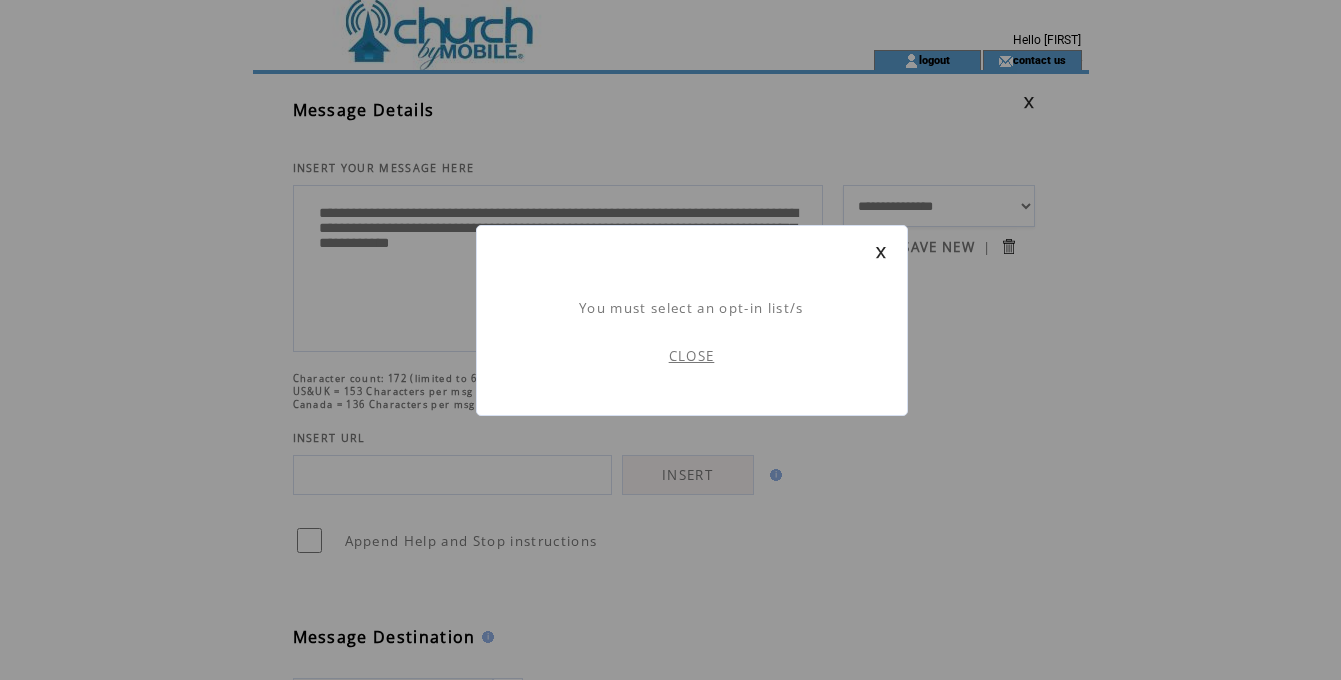 click on "CLOSE" at bounding box center (692, 356) 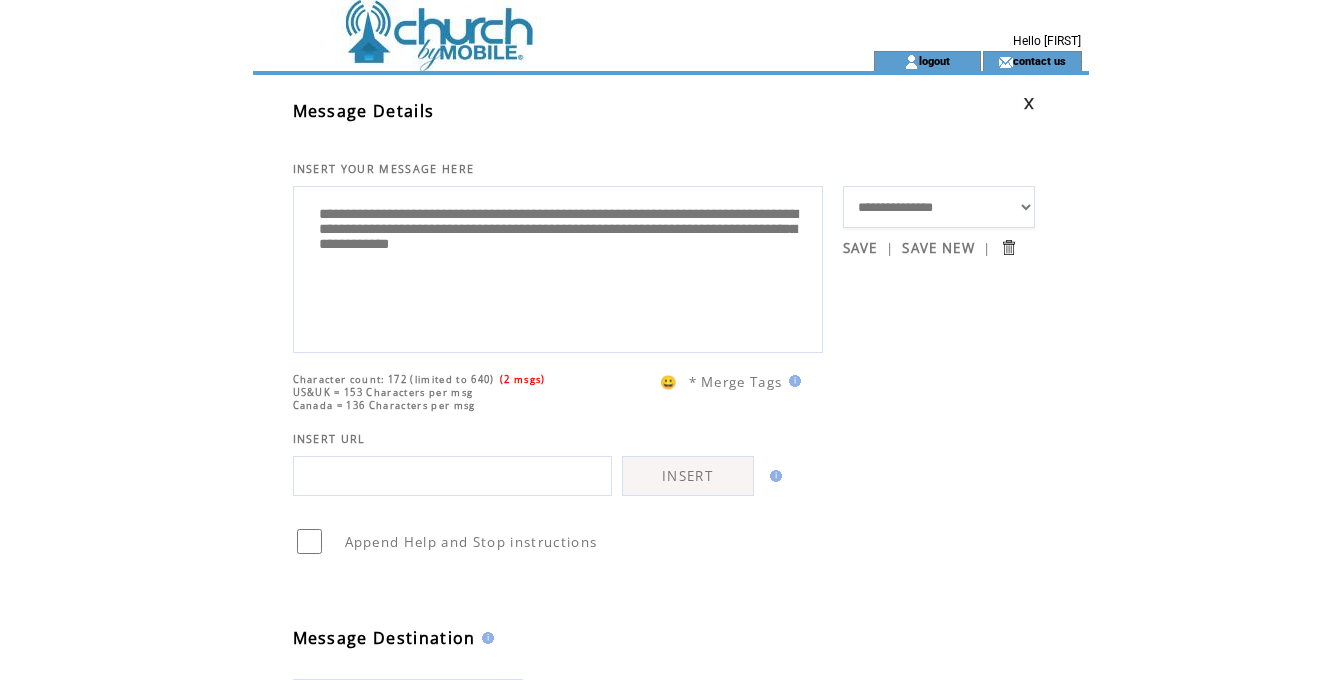 click at bounding box center (527, 25) 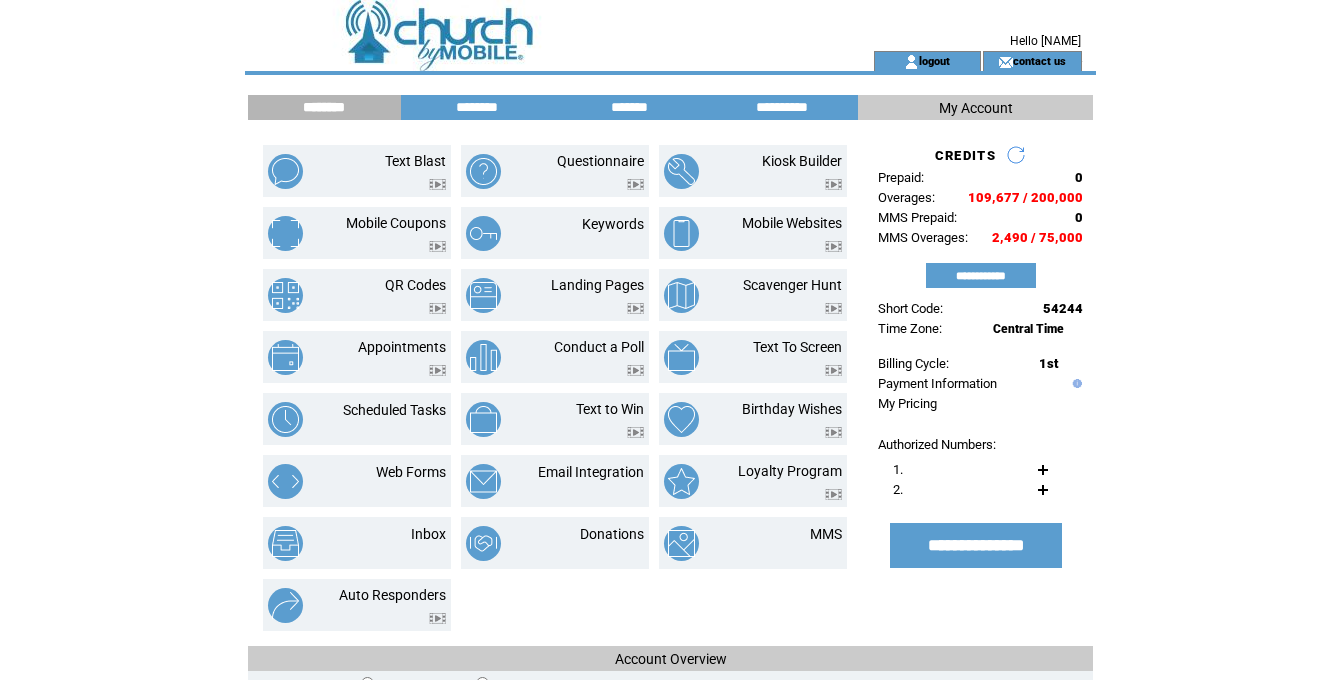 scroll, scrollTop: 0, scrollLeft: 0, axis: both 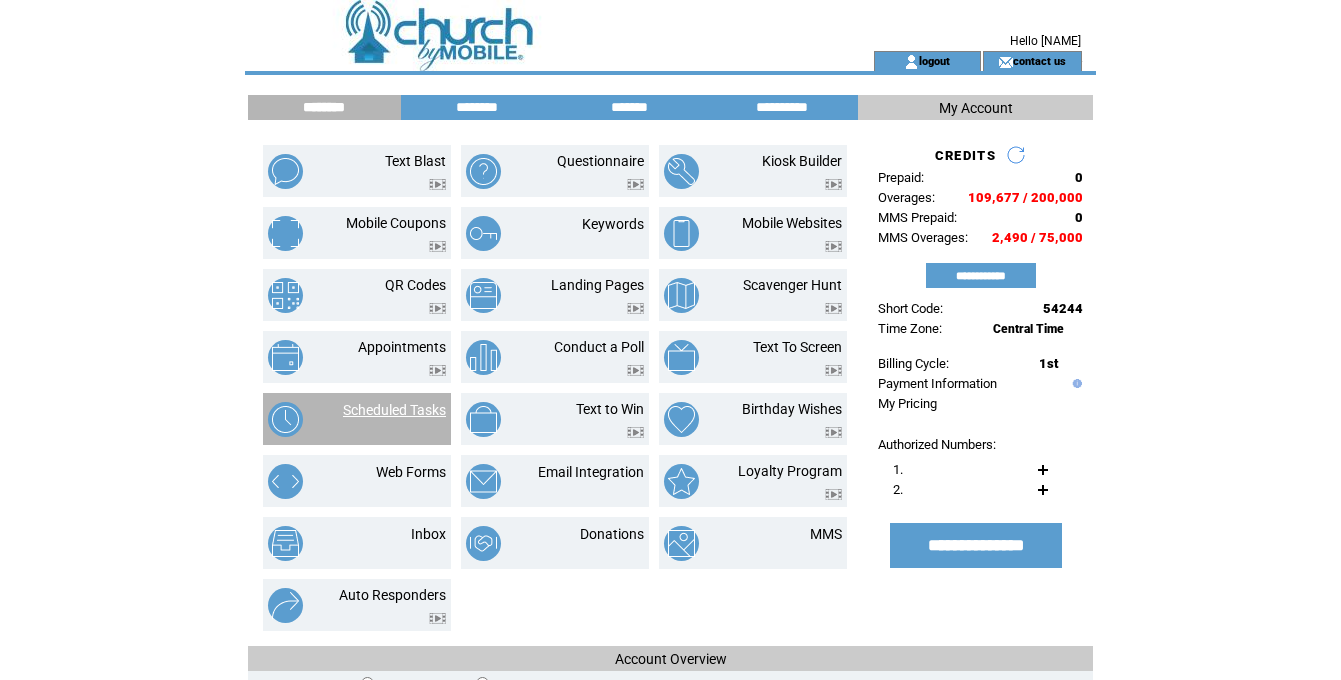 click on "Scheduled Tasks" at bounding box center (394, 410) 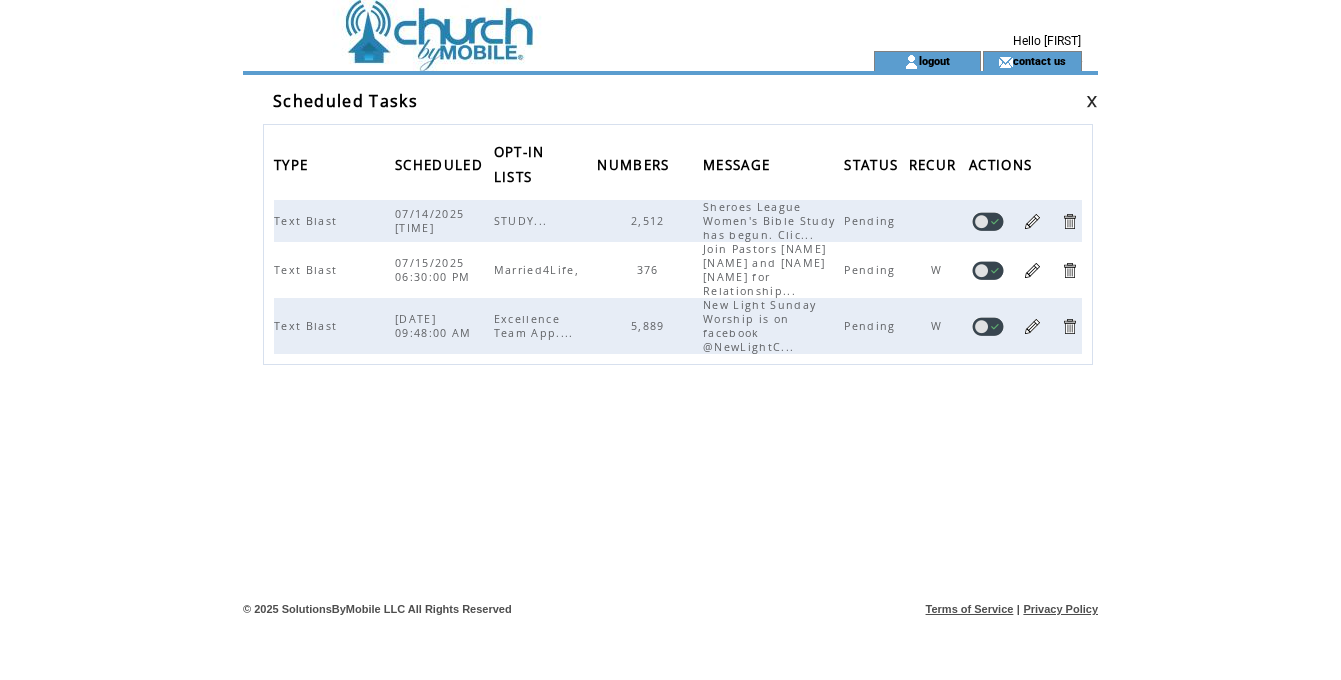 scroll, scrollTop: 0, scrollLeft: 0, axis: both 